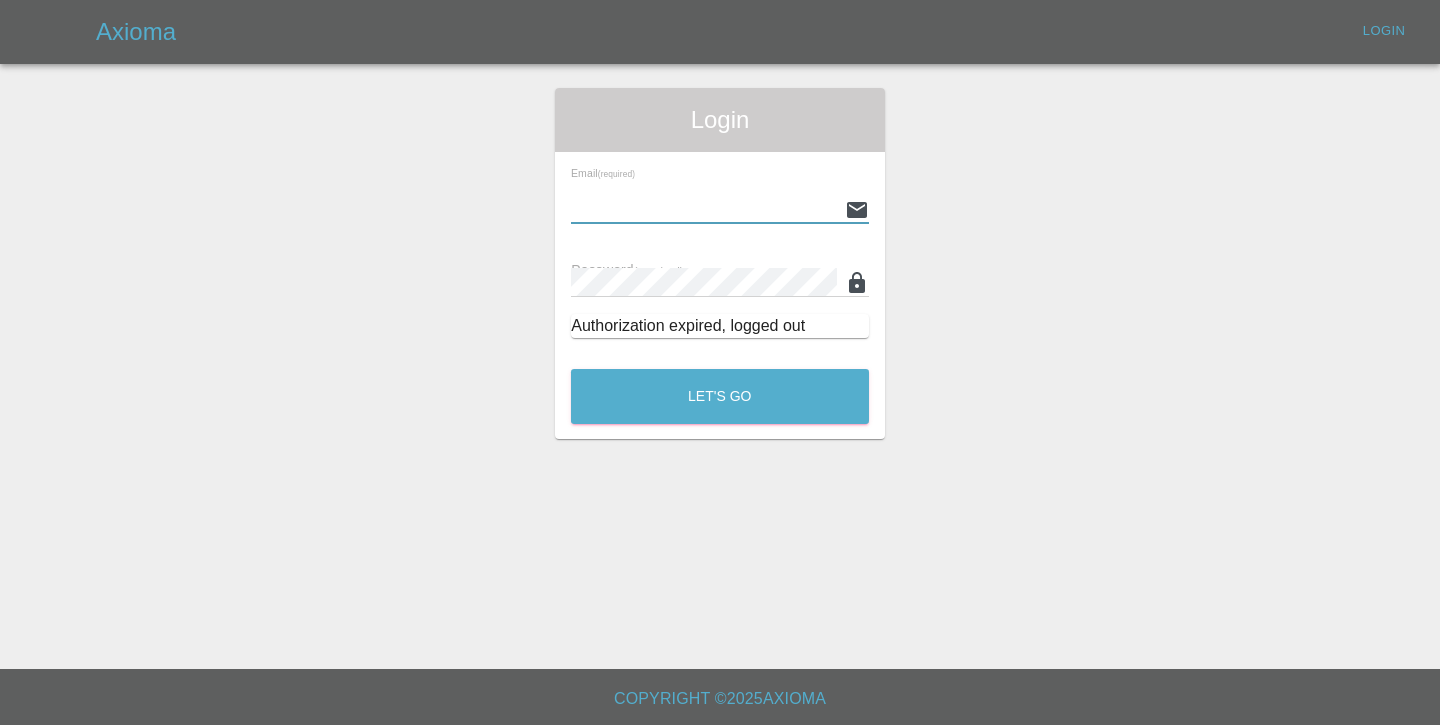 scroll, scrollTop: 0, scrollLeft: 0, axis: both 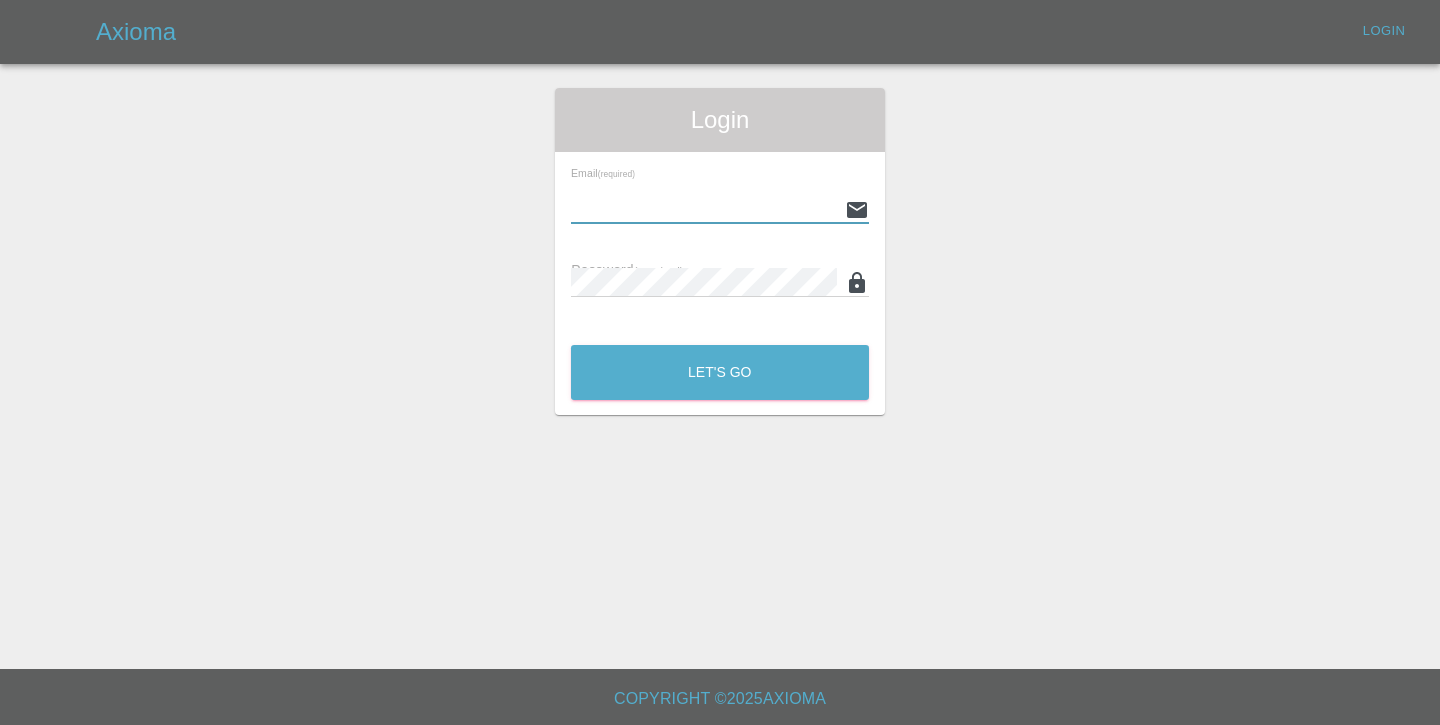 type on "enquiries@[EXAMPLE.COM]" 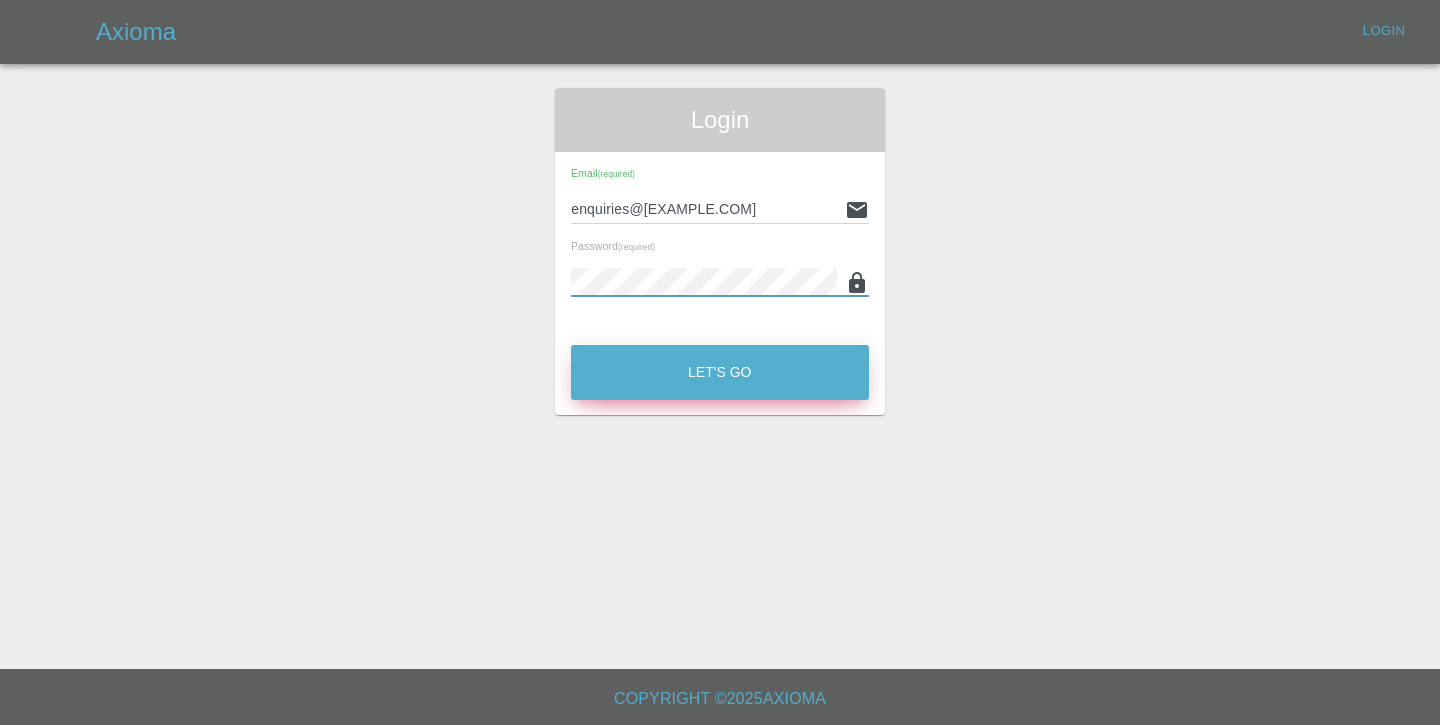 click on "Let's Go" at bounding box center (720, 372) 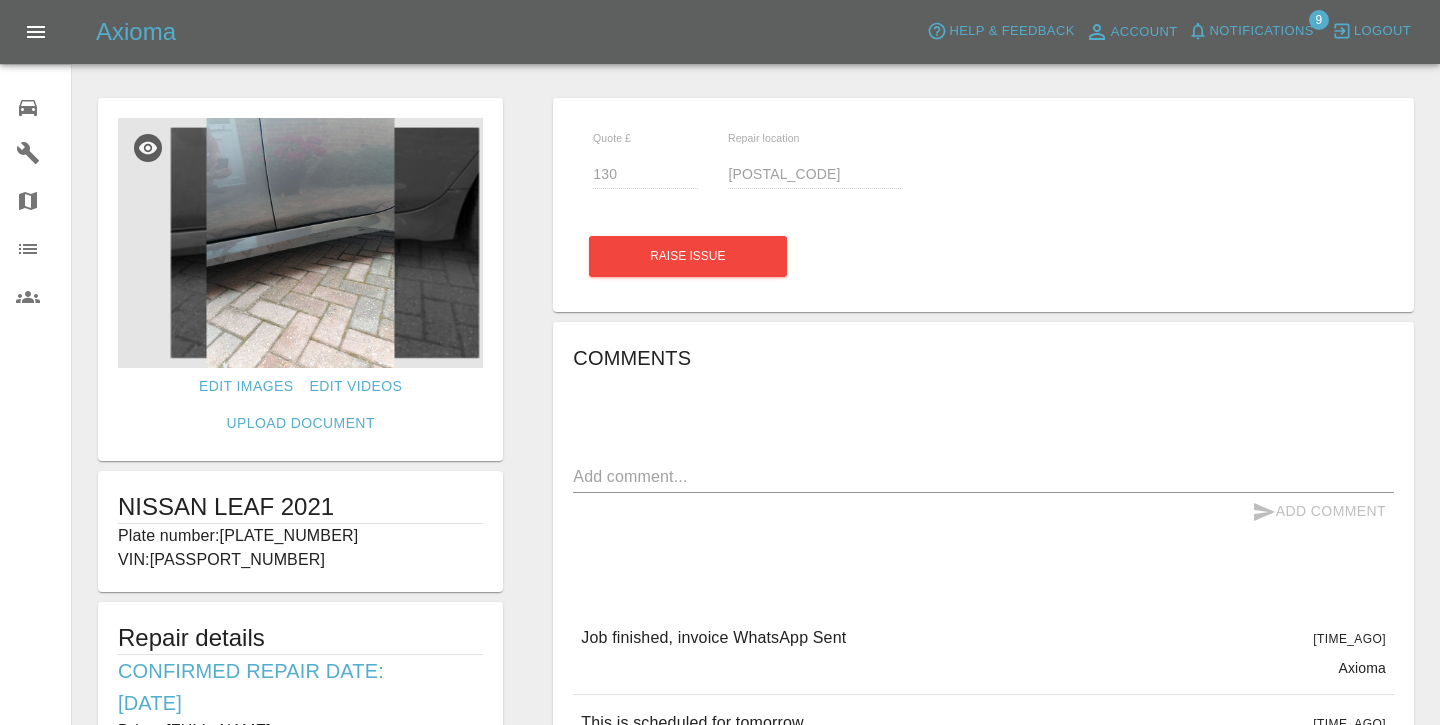 click 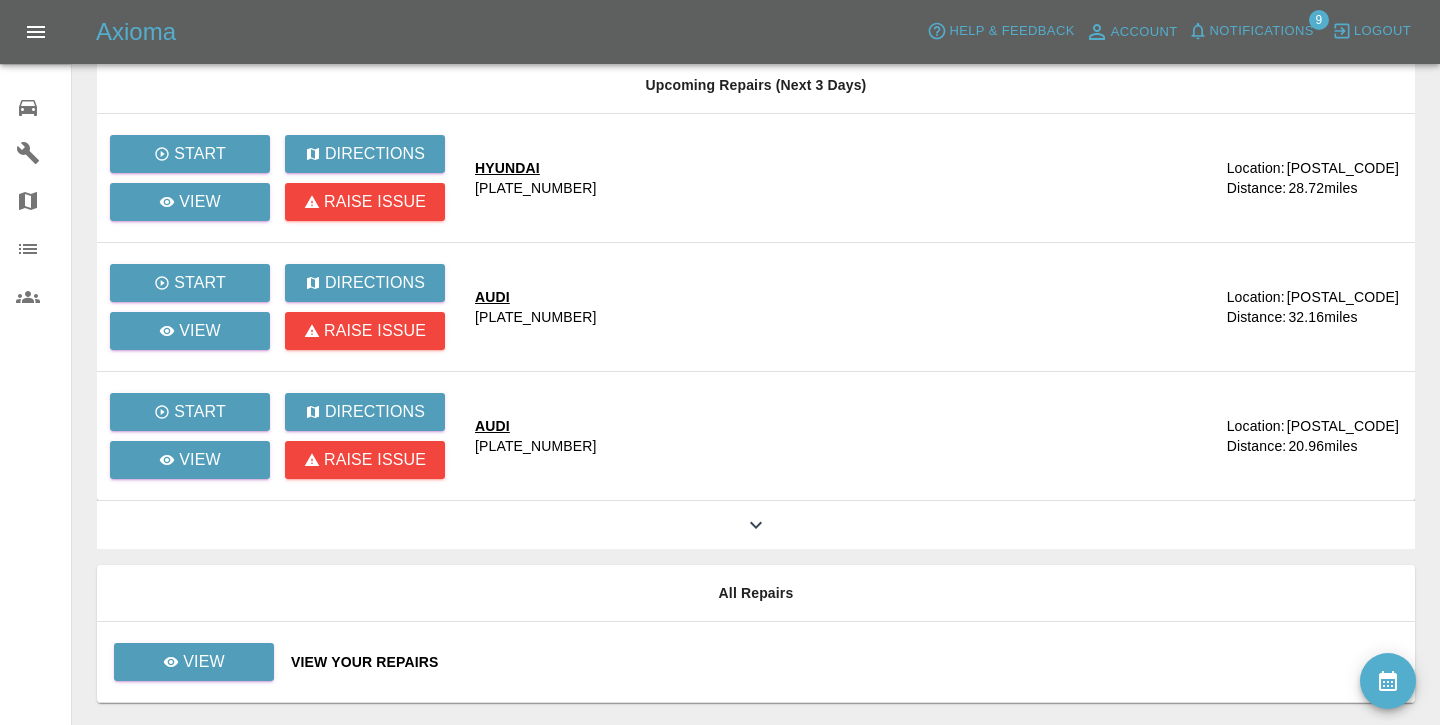 scroll, scrollTop: 373, scrollLeft: 0, axis: vertical 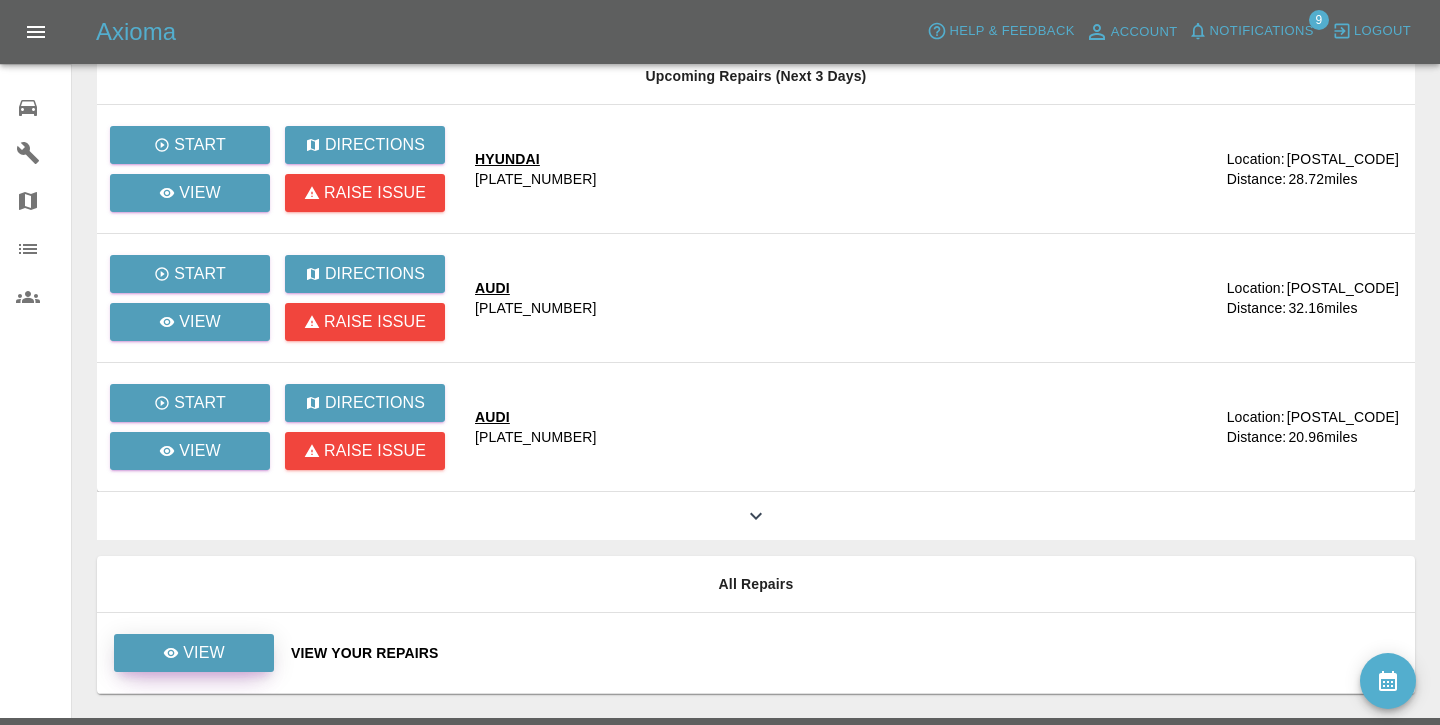 click on "View" at bounding box center (194, 653) 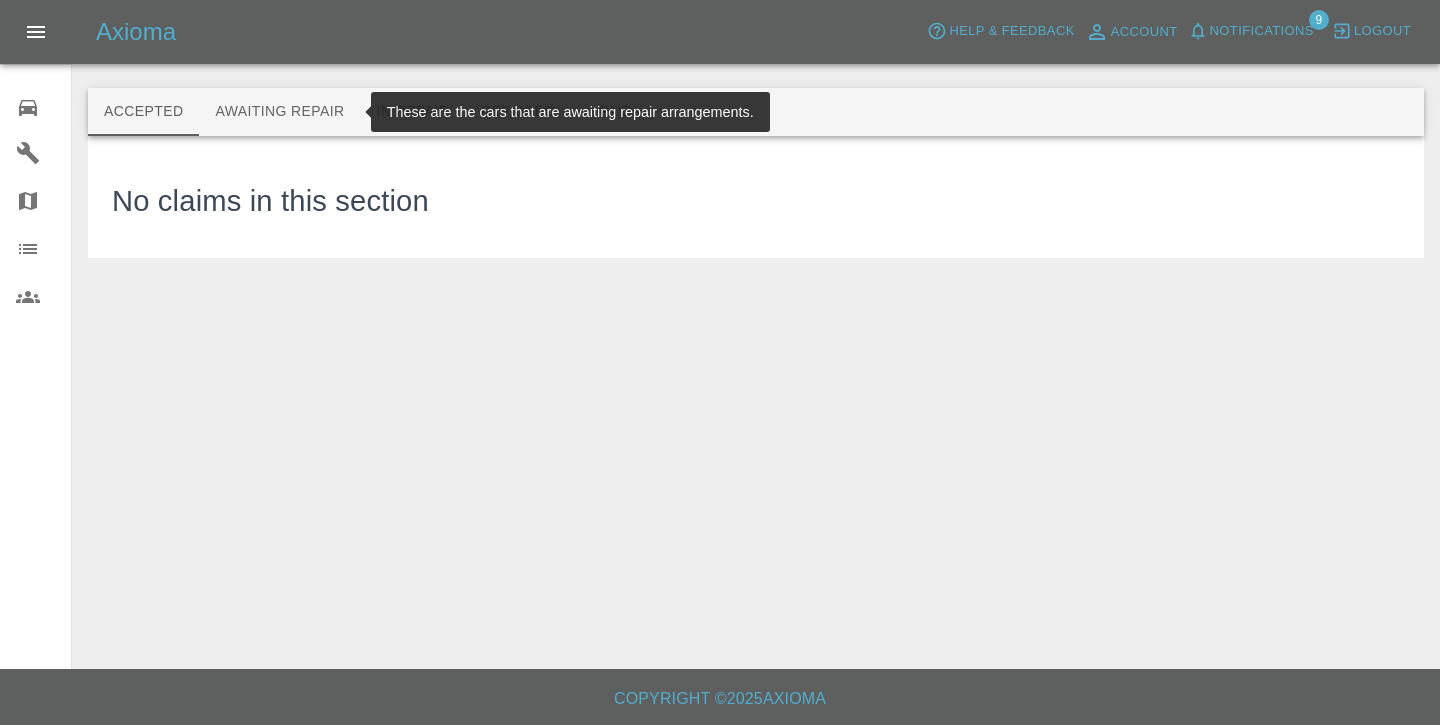 click on "Awaiting Repair" at bounding box center (279, 112) 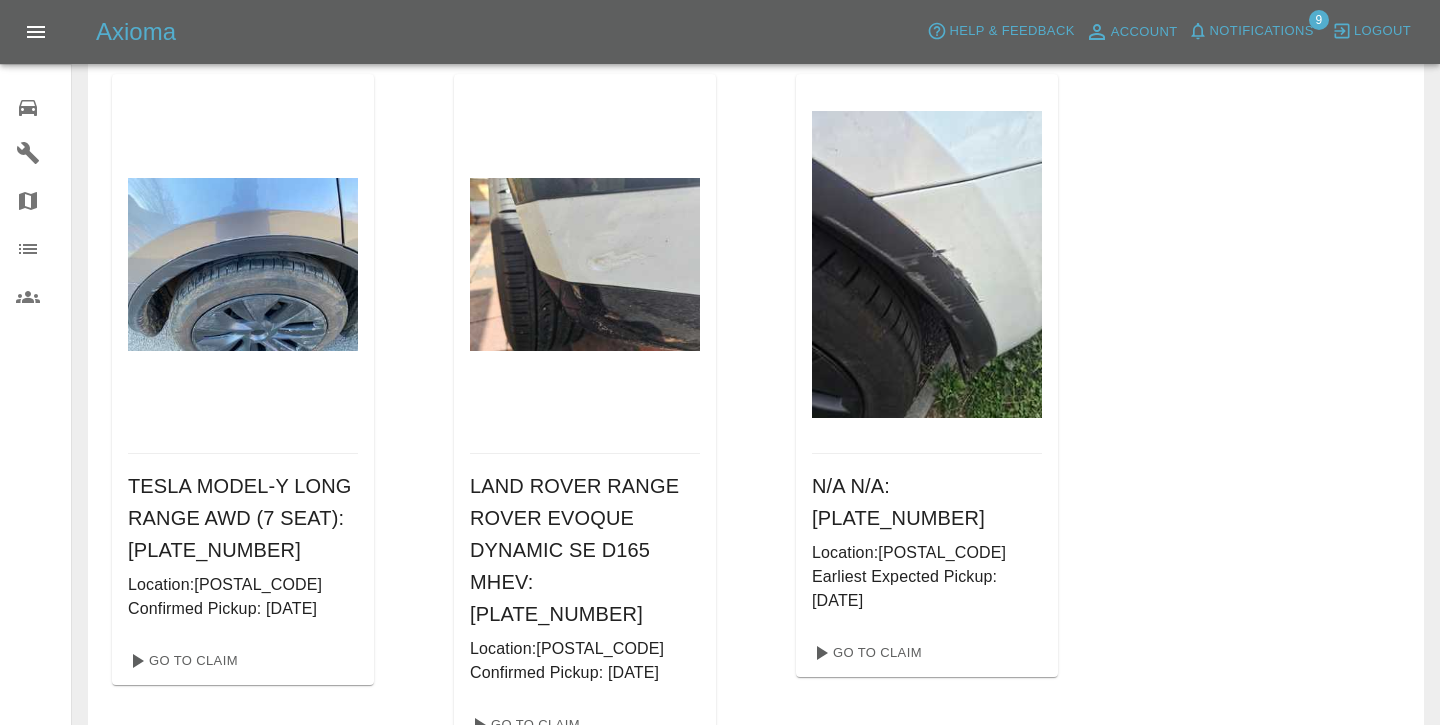 scroll, scrollTop: 4188, scrollLeft: 0, axis: vertical 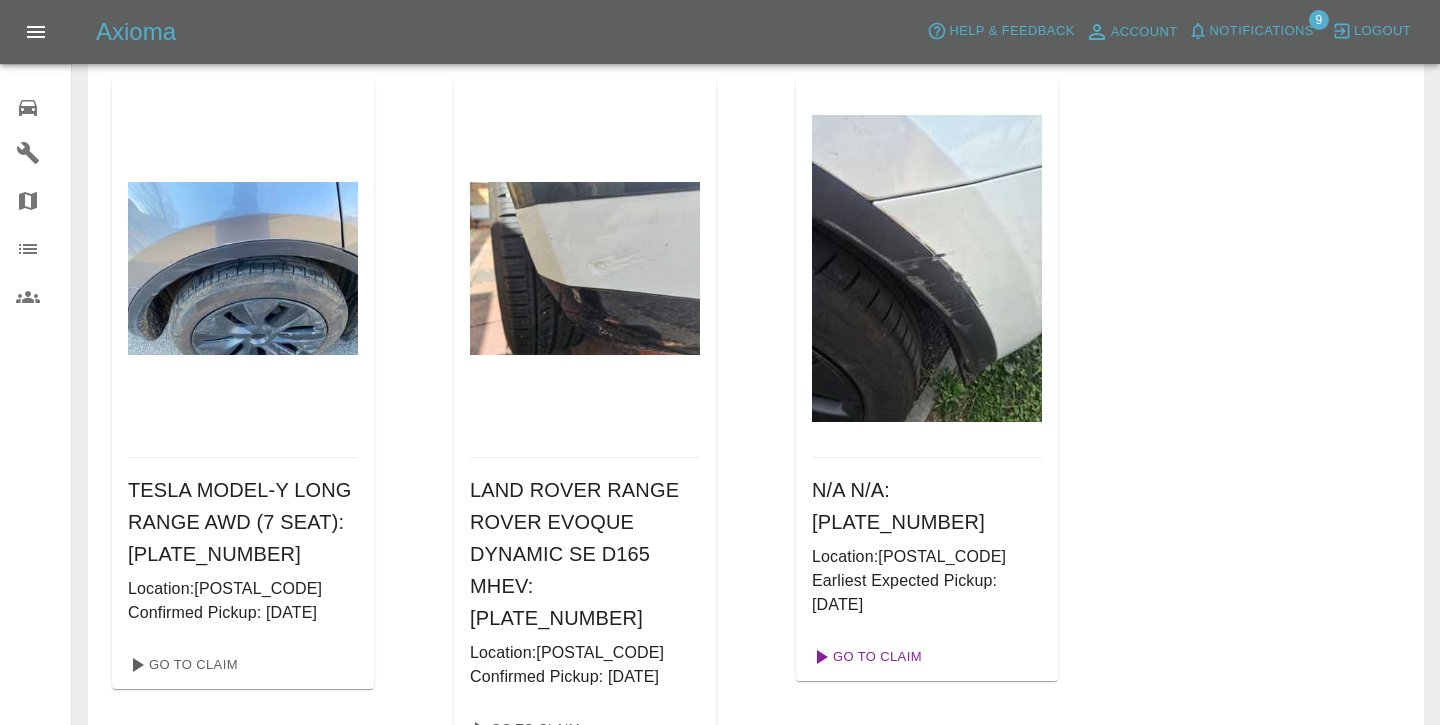 click on "Go To Claim" at bounding box center [865, 657] 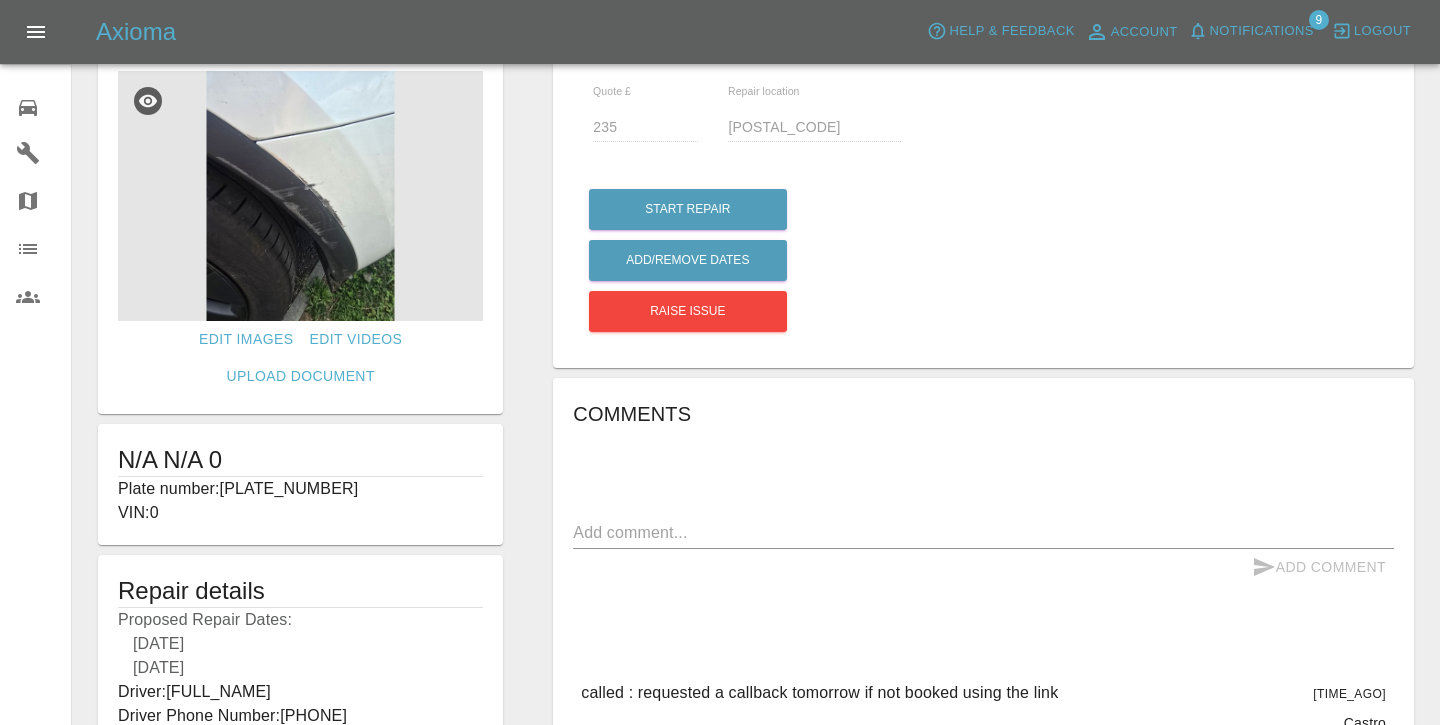 scroll, scrollTop: 32, scrollLeft: 0, axis: vertical 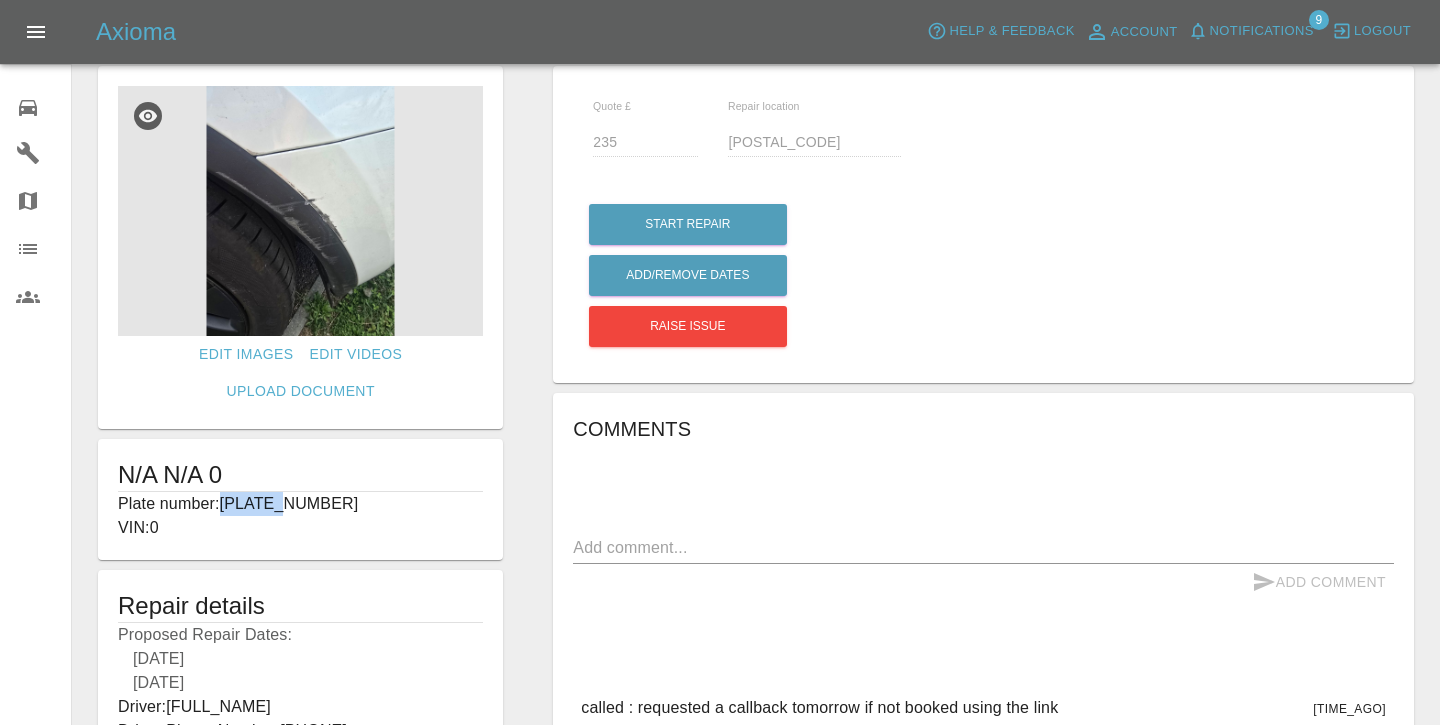 drag, startPoint x: 225, startPoint y: 498, endPoint x: 341, endPoint y: 498, distance: 116 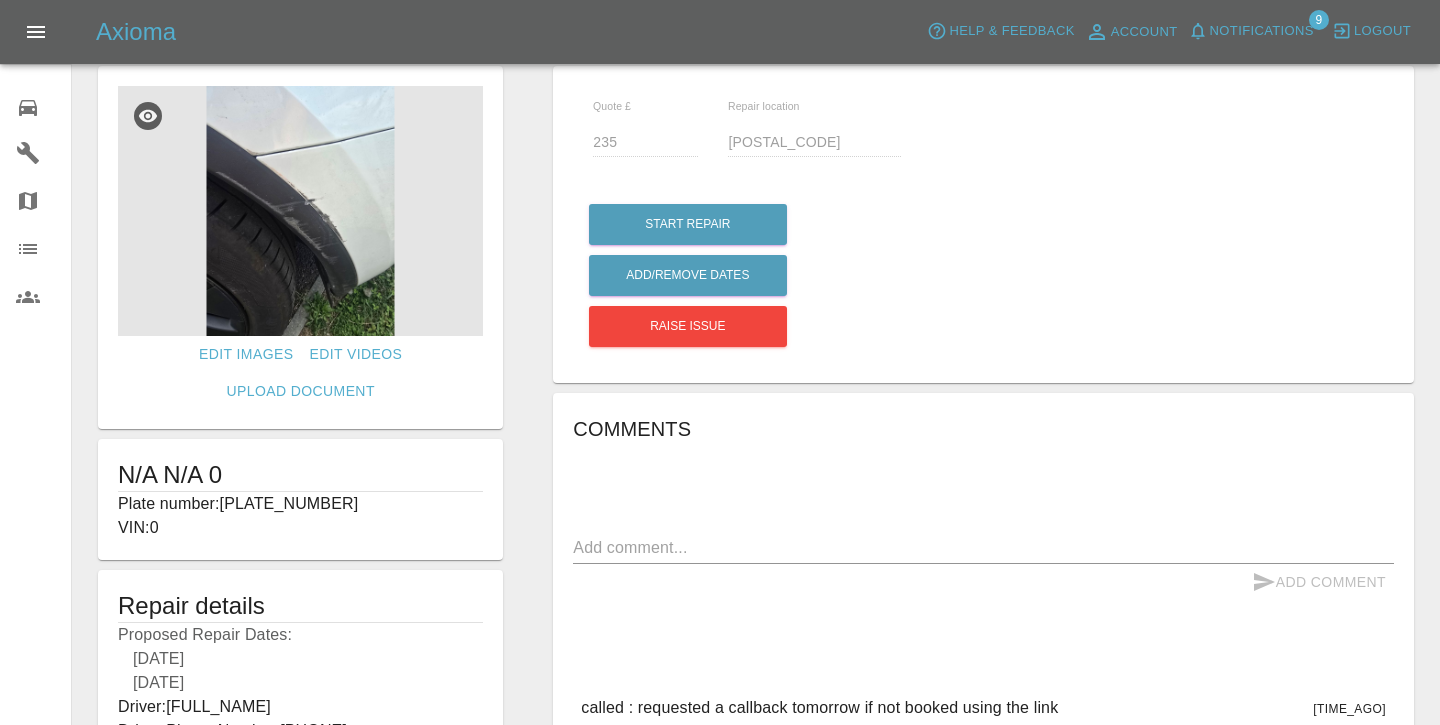 click on "Proposed Repair Dates: [DATE] [DATE]" at bounding box center [300, 659] 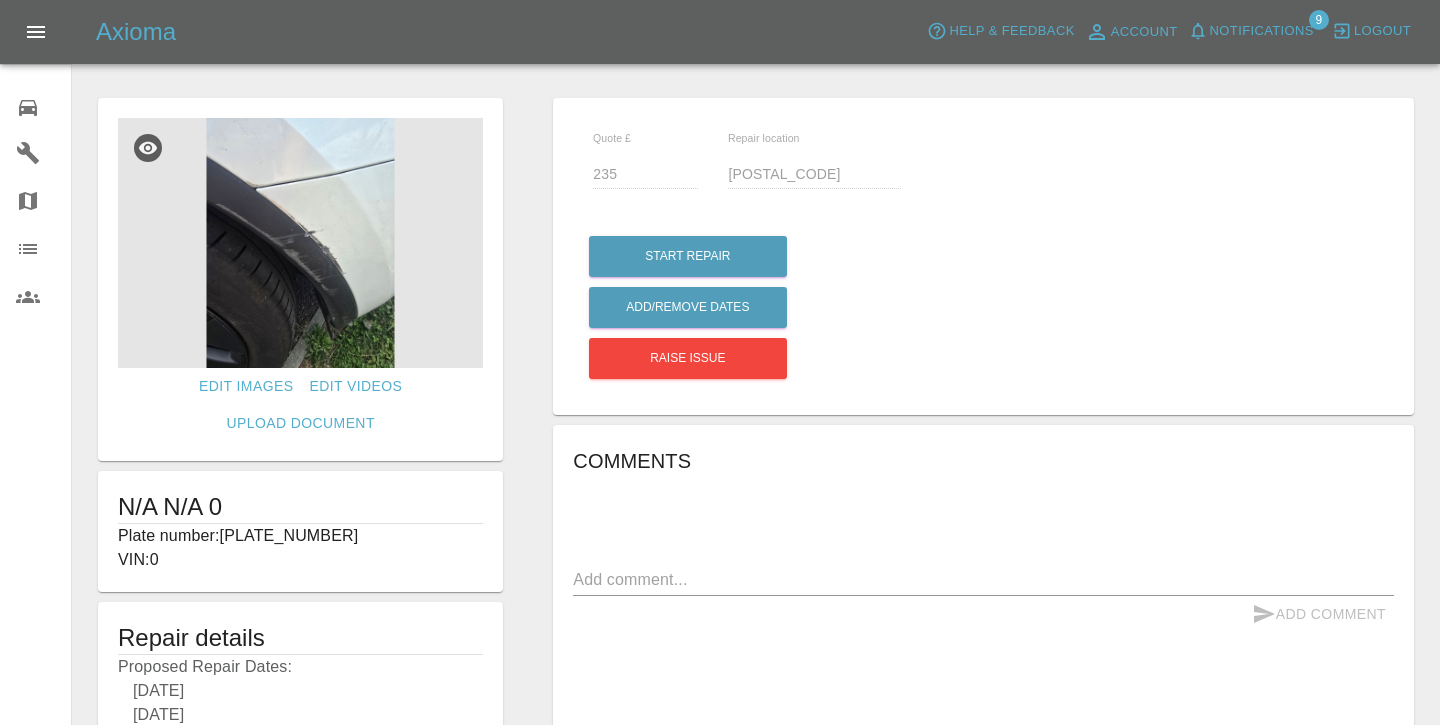 scroll, scrollTop: -1, scrollLeft: 0, axis: vertical 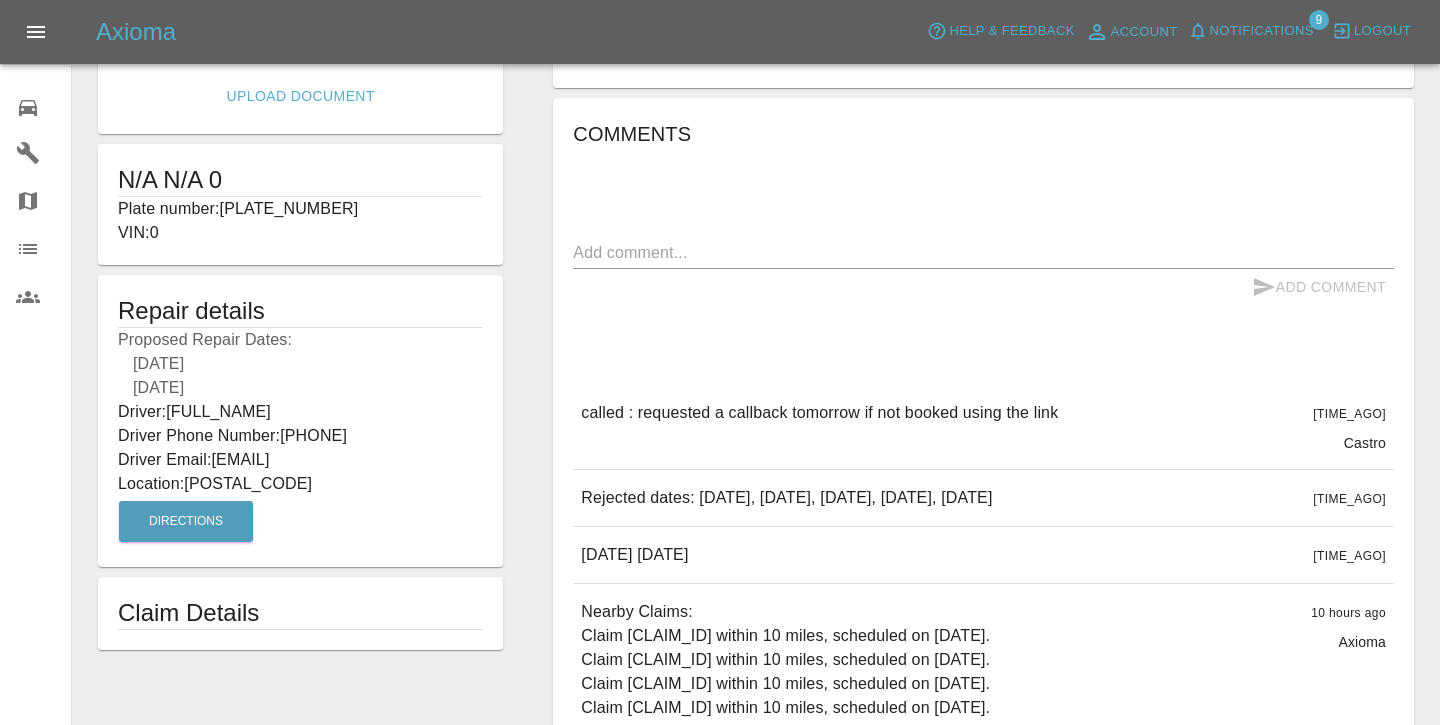 drag, startPoint x: 289, startPoint y: 433, endPoint x: 443, endPoint y: 423, distance: 154.32434 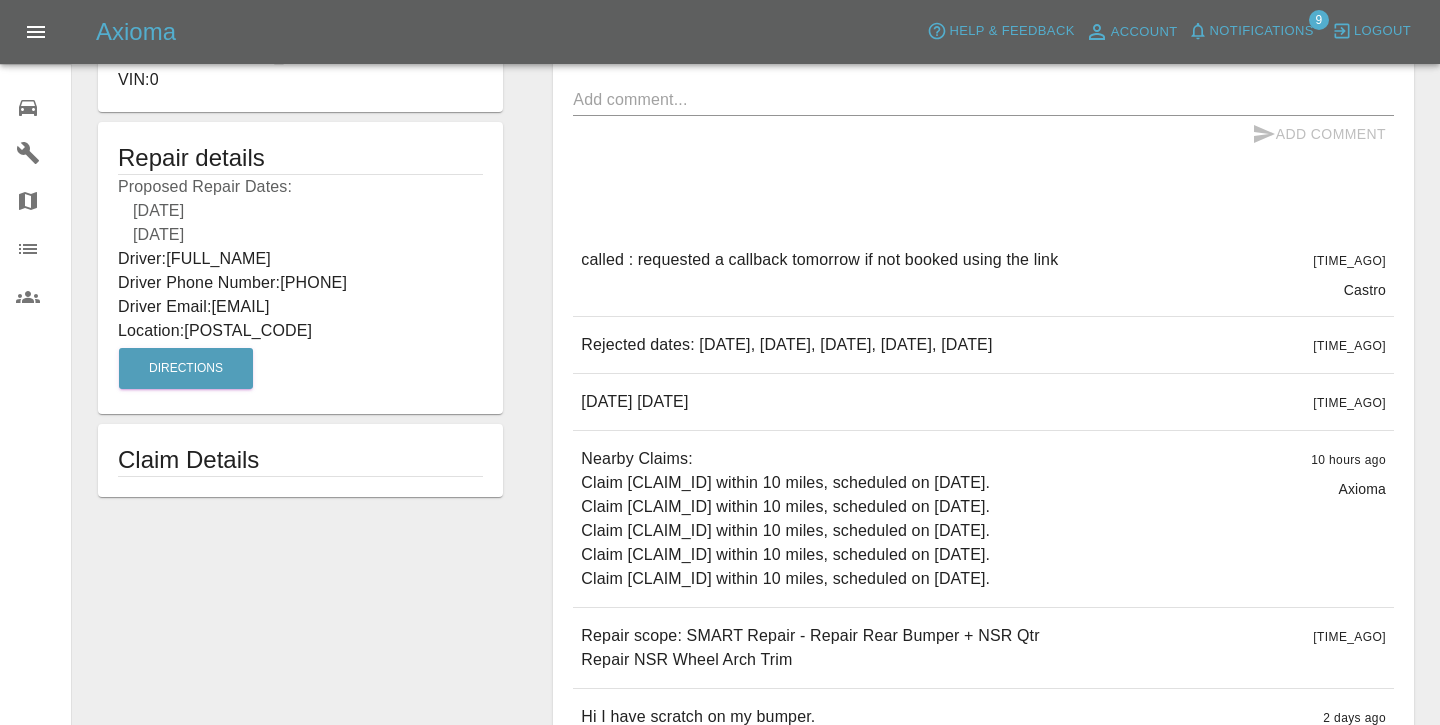 scroll, scrollTop: 479, scrollLeft: 0, axis: vertical 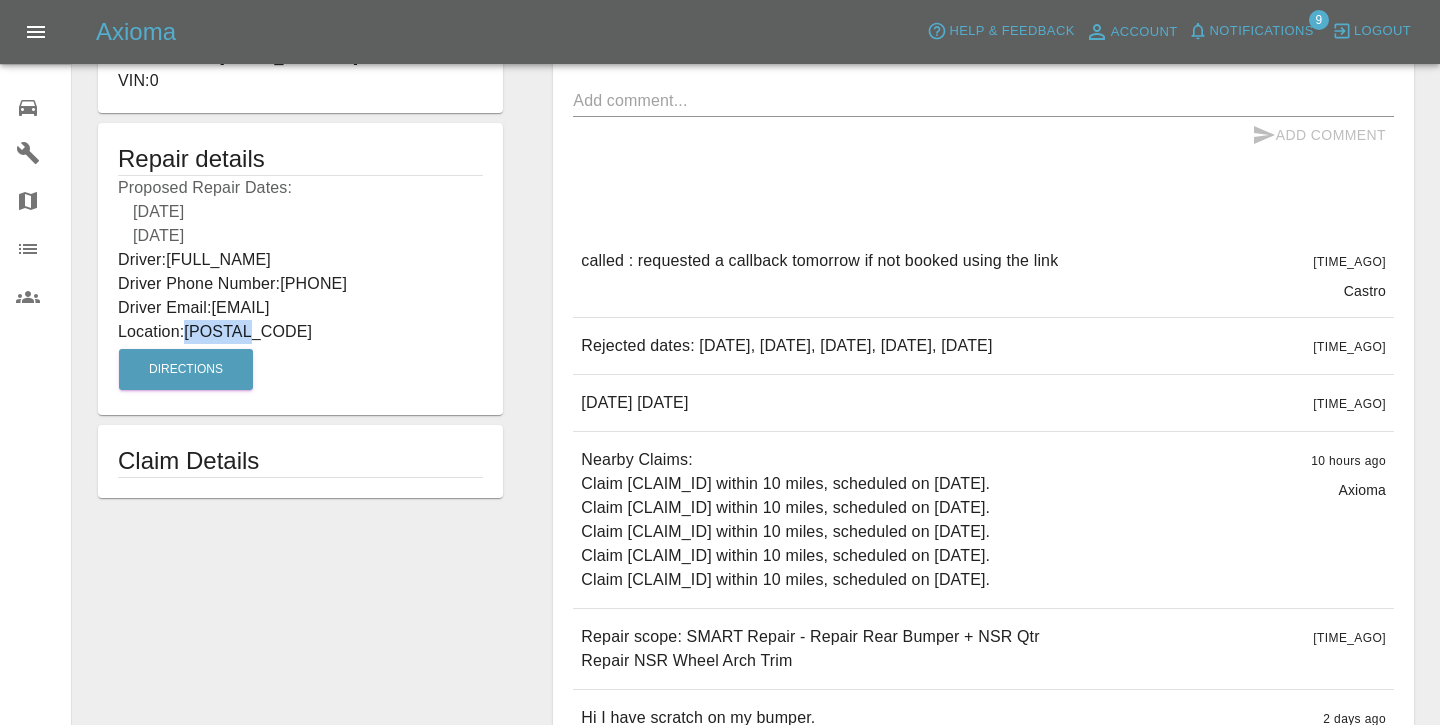 drag, startPoint x: 191, startPoint y: 325, endPoint x: 269, endPoint y: 325, distance: 78 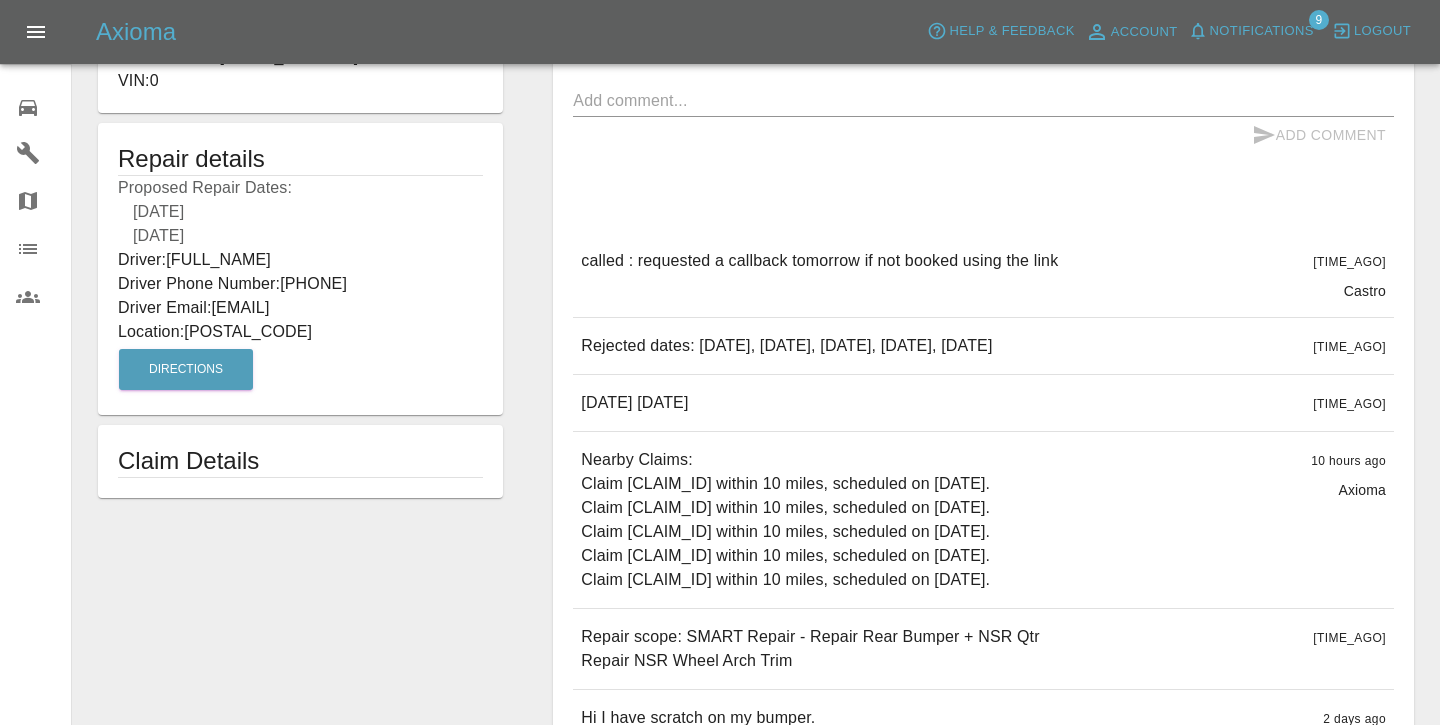 click on "Axioma Help & Feedback Account Notifications 9 Logout" at bounding box center (720, 32) 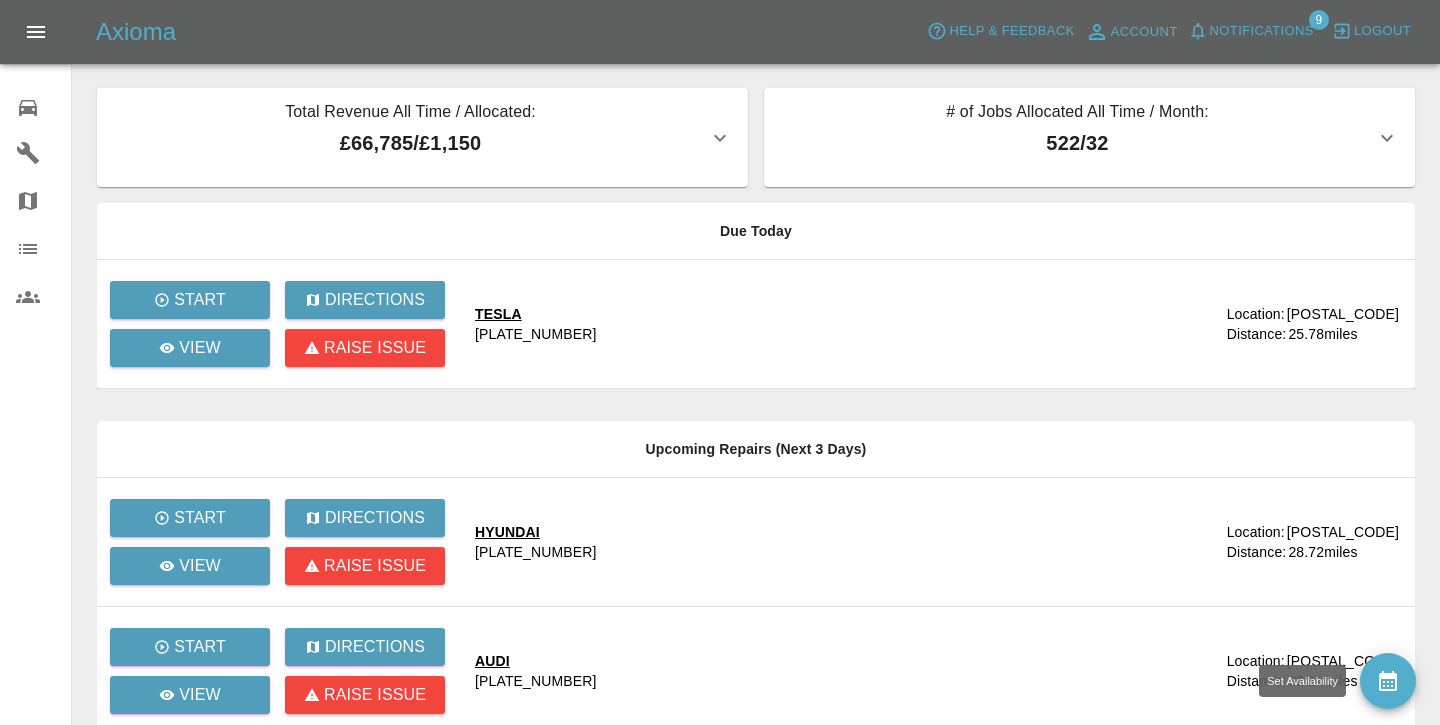 click 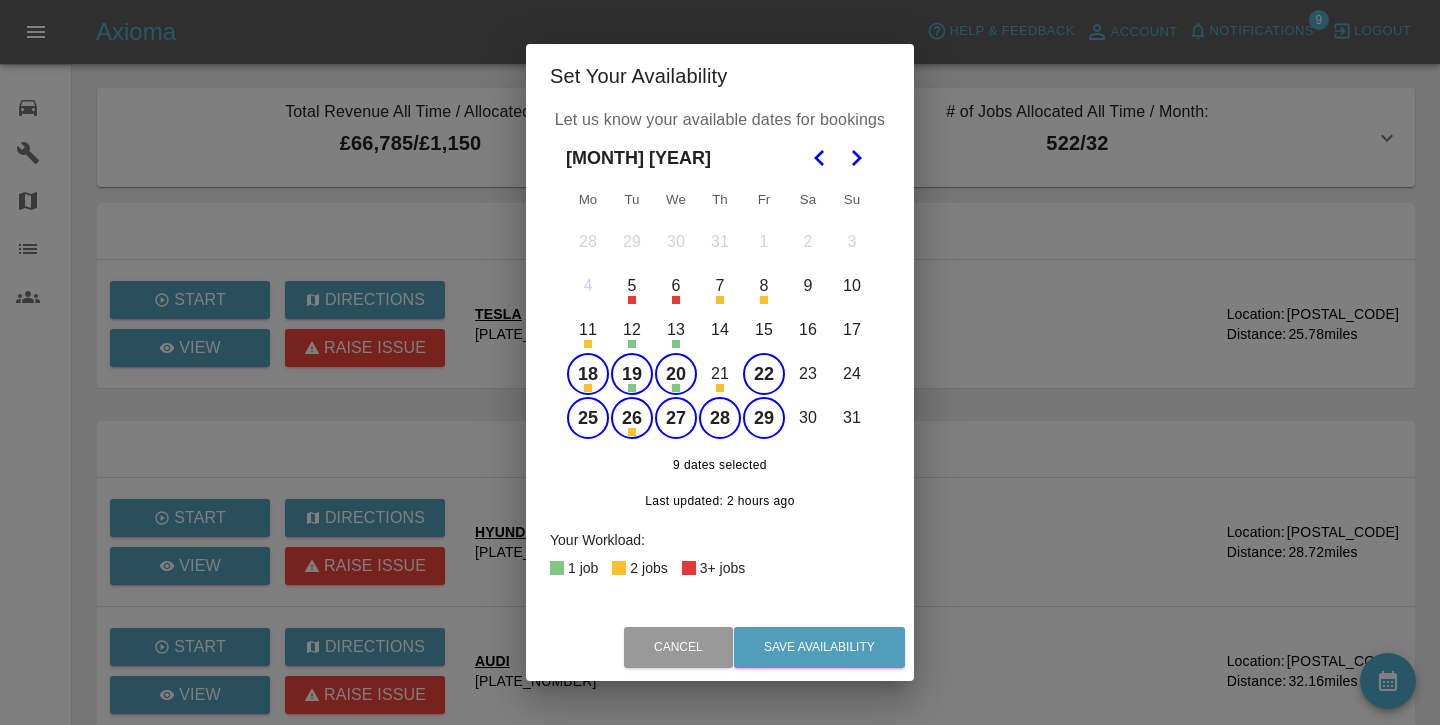 click on "25" at bounding box center [588, 418] 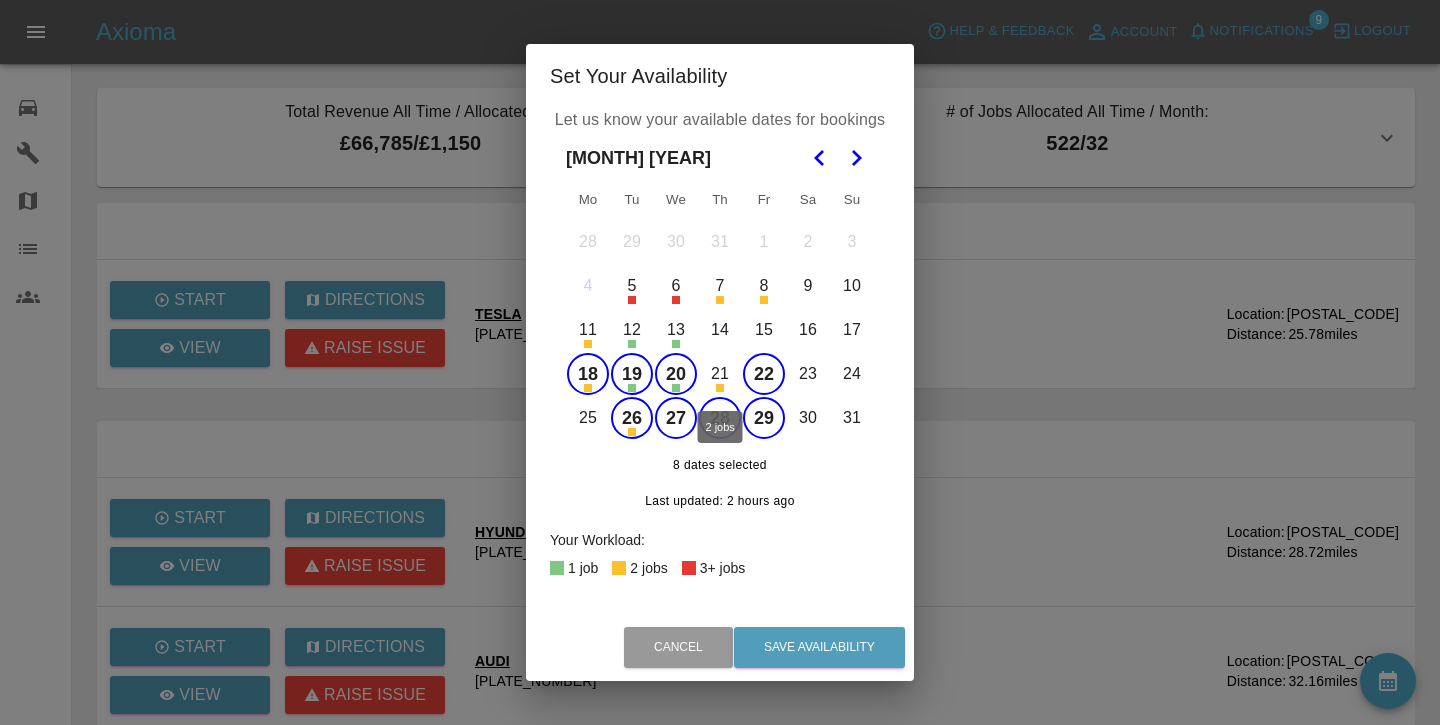 click on "21" at bounding box center [720, 374] 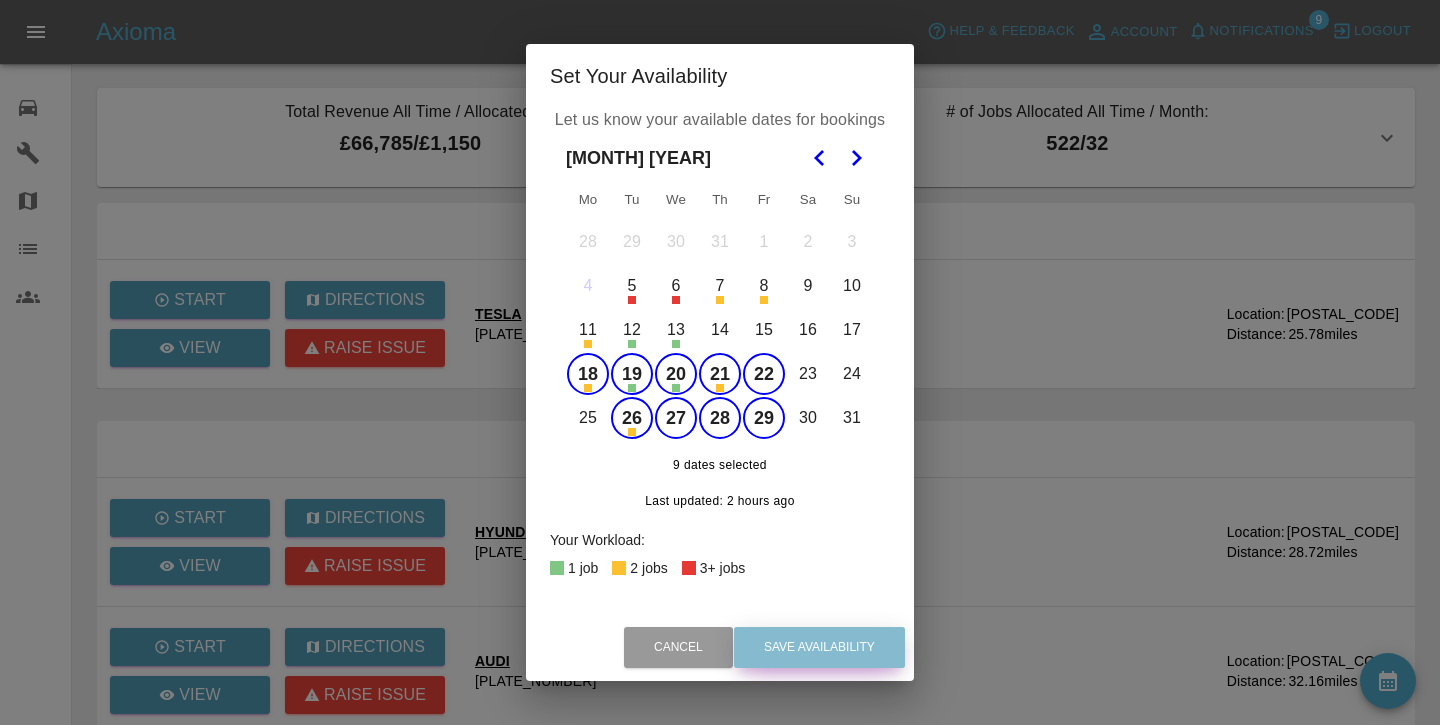 click on "Save Availability" at bounding box center (819, 647) 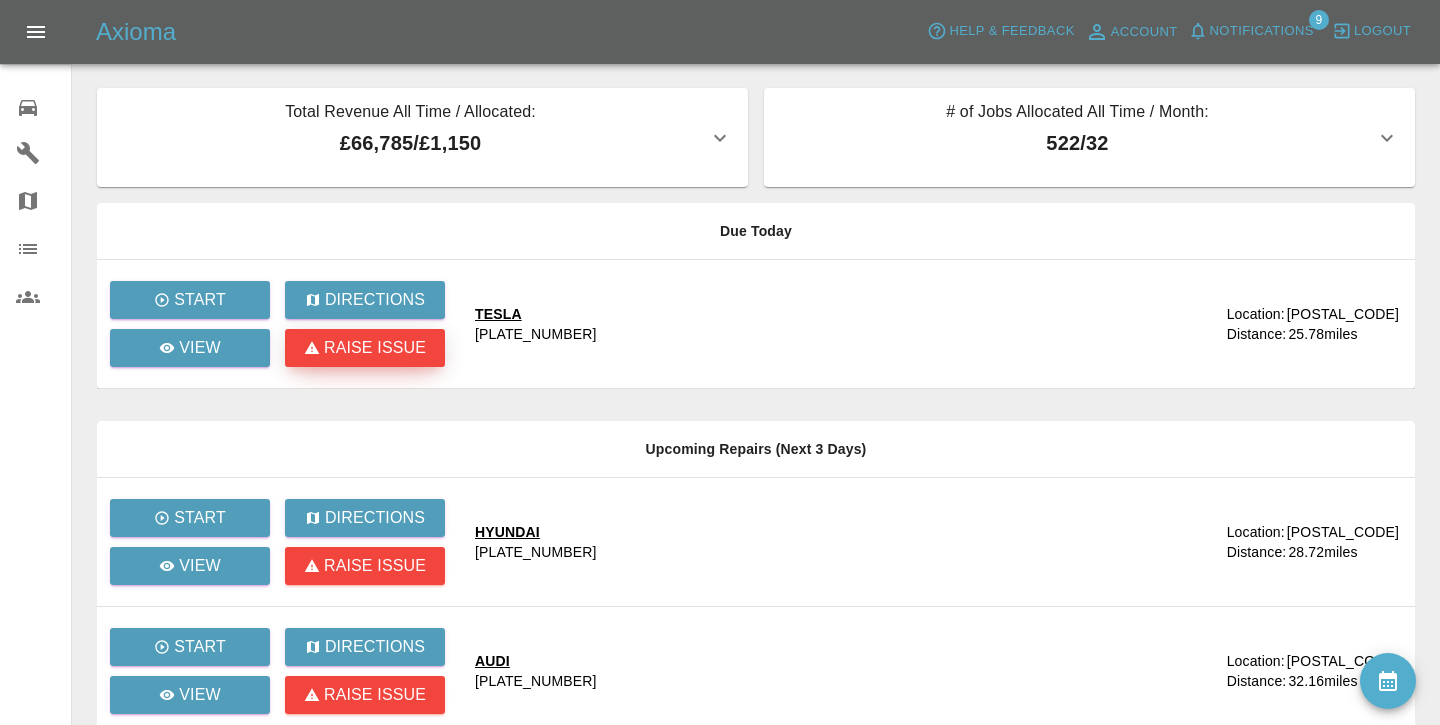 click on "Raise issue" at bounding box center [375, 348] 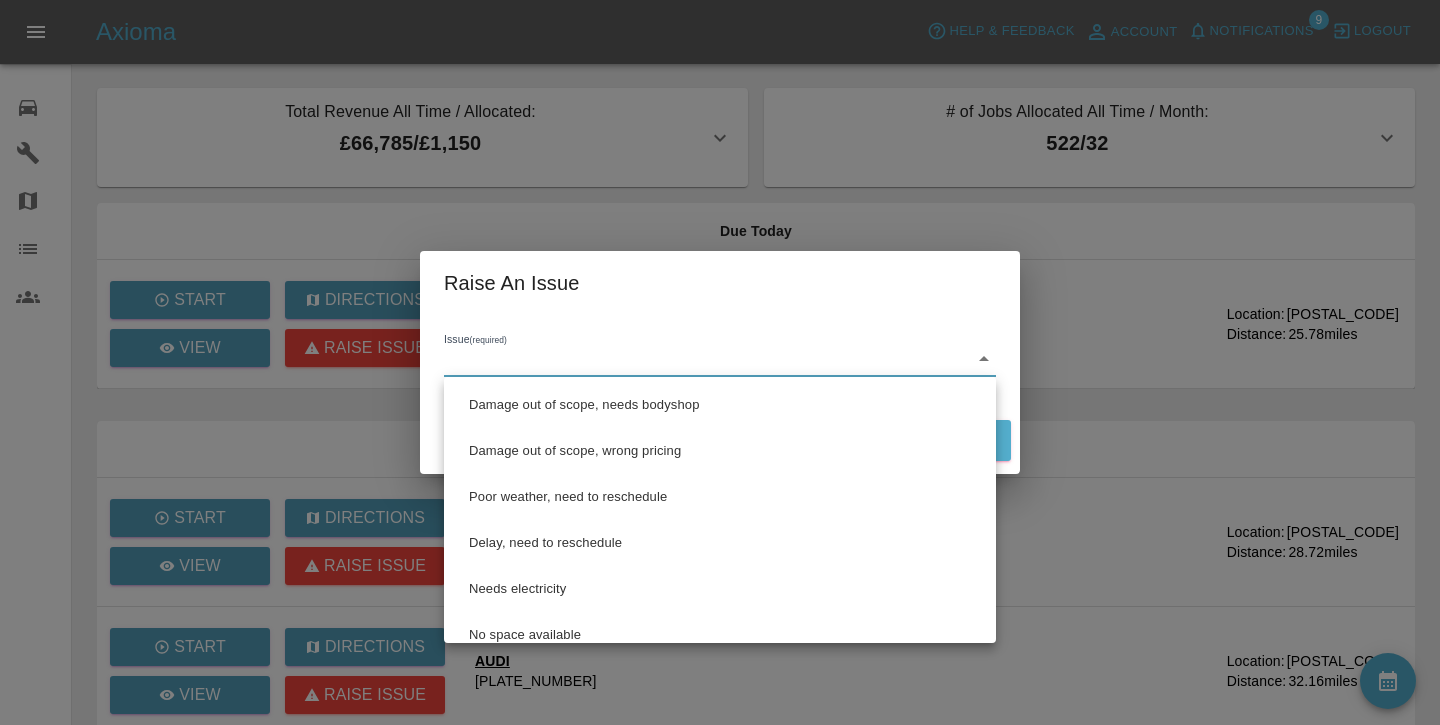 click on "Axioma Help & Feedback Account Notifications 9 Logout 0 Repair home Garages Map Organization Users Total Revenue All Time / Allocated: [CURRENCY][AMOUNT]  /  [CURRENCY][AMOUNT] Colour Touch : [CURRENCY][AMOUNT] / [CURRENCY][AMOUNT] # of Jobs Allocated All Time / Month: 522  /  32 Colour Touch : 522 / 32 Due Today Start Directions View Raise issue TESLA [PLATE_NUMBER] Location: [POSTAL_CODE] Distance:  25.78  miles   Upcoming Repairs (Next 3 Days) Start Directions View Raise issue HYUNDAI [PLATE_NUMBER] Location: [POSTAL_CODE] Distance:  28.72  miles   Start Directions View Raise issue AUDI [PLATE_NUMBER] Location: [POSTAL_CODE] Distance:  32.16  miles   Start Directions View Raise issue AUDI [PLATE_NUMBER] Location: [POSTAL_CODE] Distance:    Start Directions View Raise issue LAND ROVER 3 ADD Location: [POSTAL_CODE] Distance:    Start Directions View Raise issue DS [PLATE_NUMBER] Location: [POSTAL_CODE] Distance:    Start Directions View Raise issue VOLKSWAGEN [PLATE_NUMBER] Location: [POSTAL_CODE] Distance:    Start Directions View Raise issue VOLKSWAGEN [PLATE_NUMBER] Location: [POSTAL_CODE] Distance:    Start Directions View" at bounding box center (720, 573) 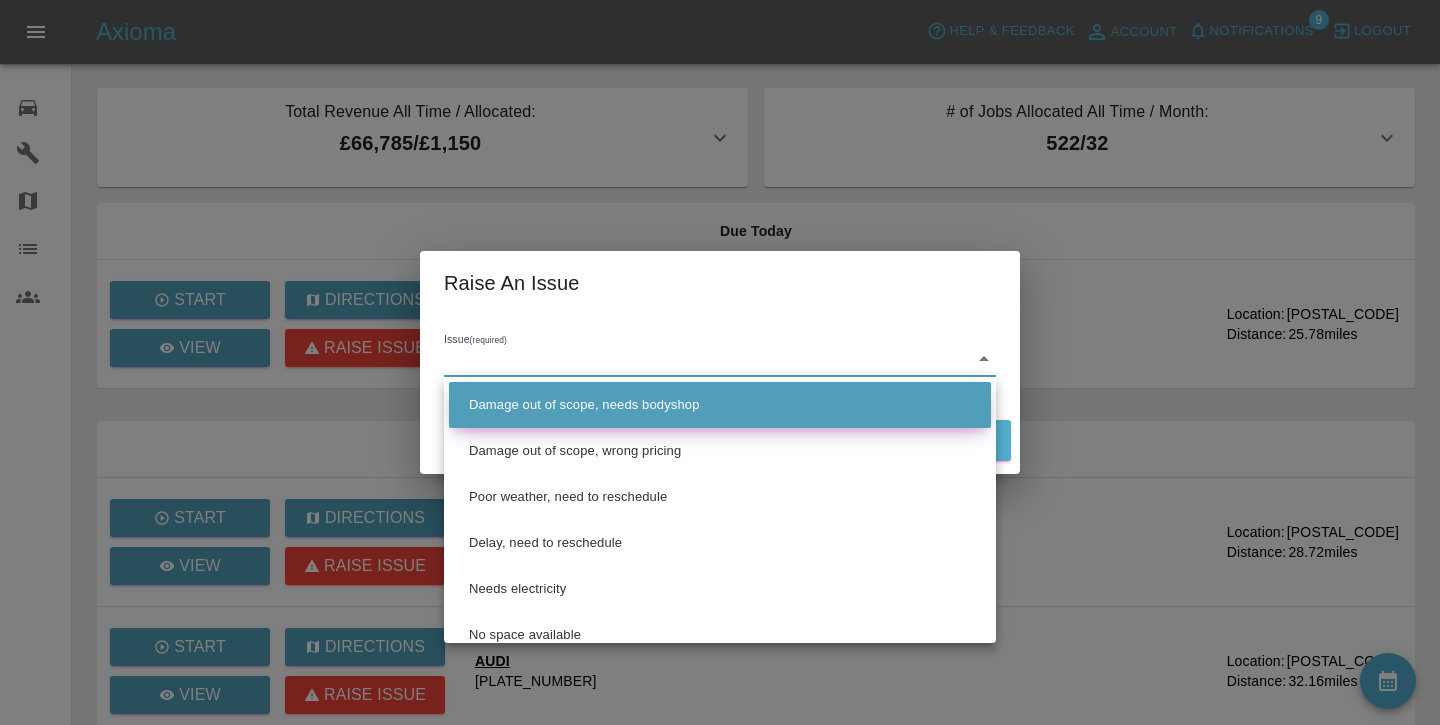click on "Damage out of scope, needs bodyshop" at bounding box center (720, 405) 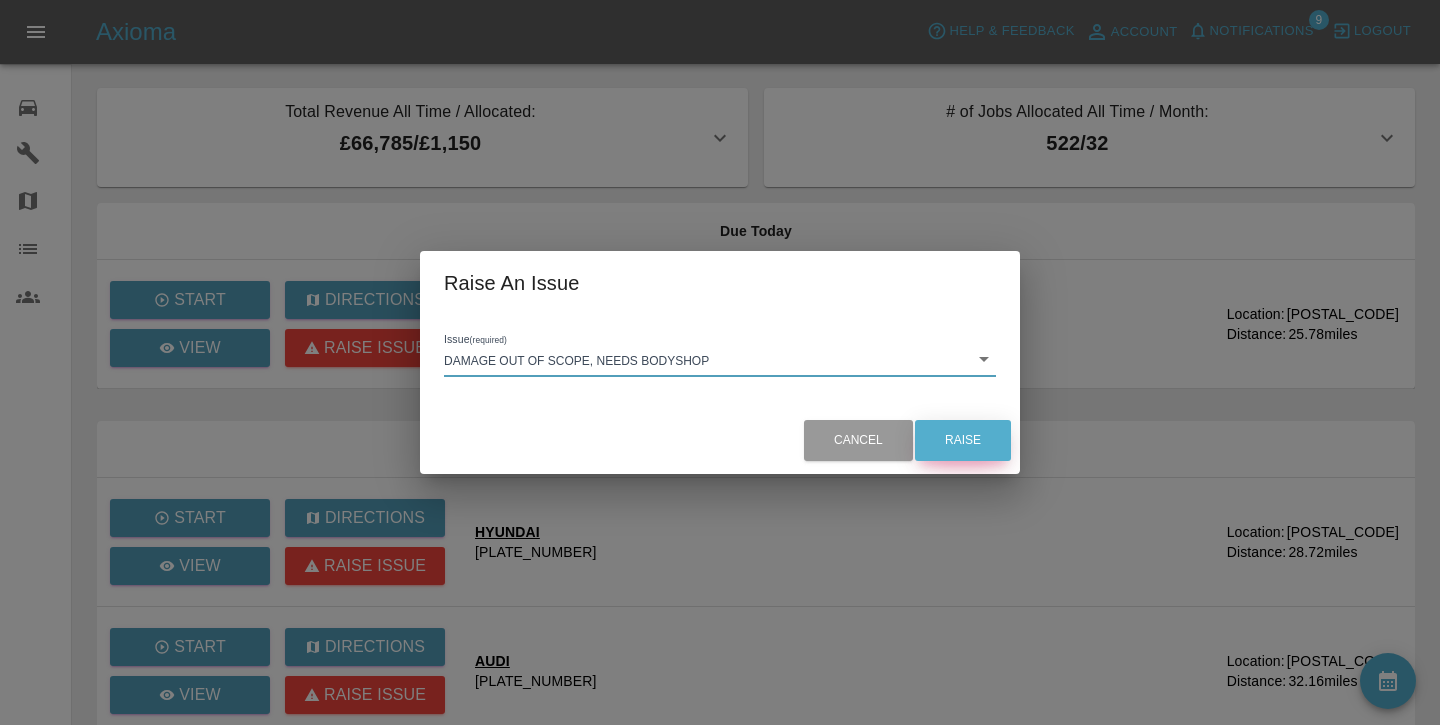click on "Raise" at bounding box center (963, 440) 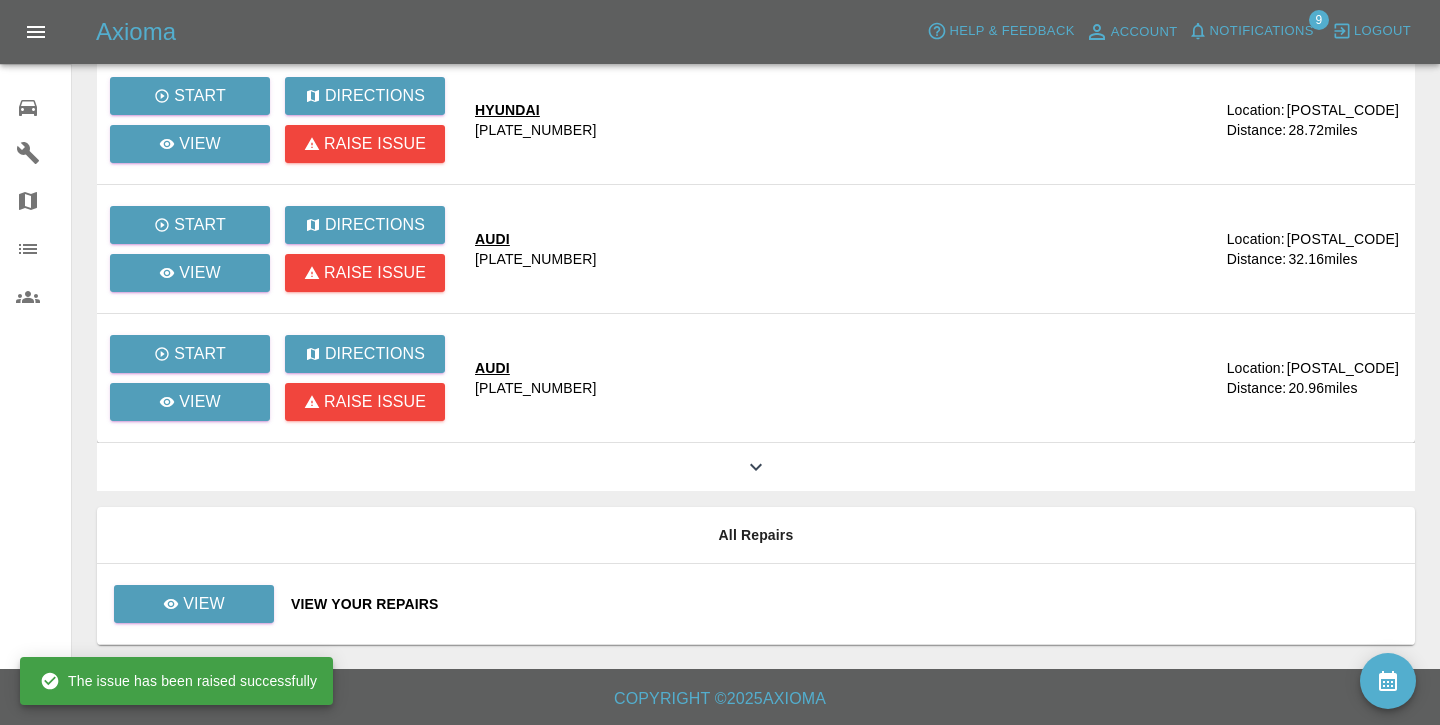 scroll, scrollTop: 422, scrollLeft: 0, axis: vertical 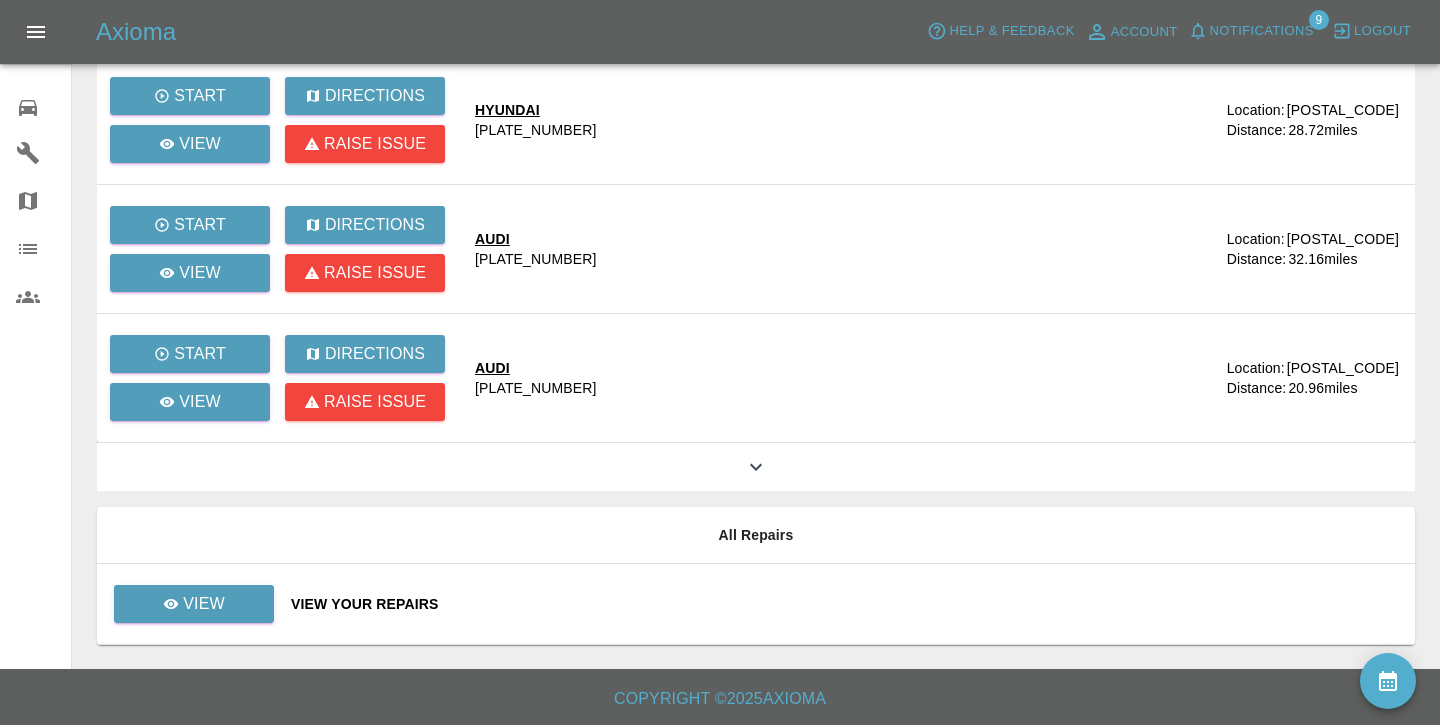 click on "0" at bounding box center (44, 105) 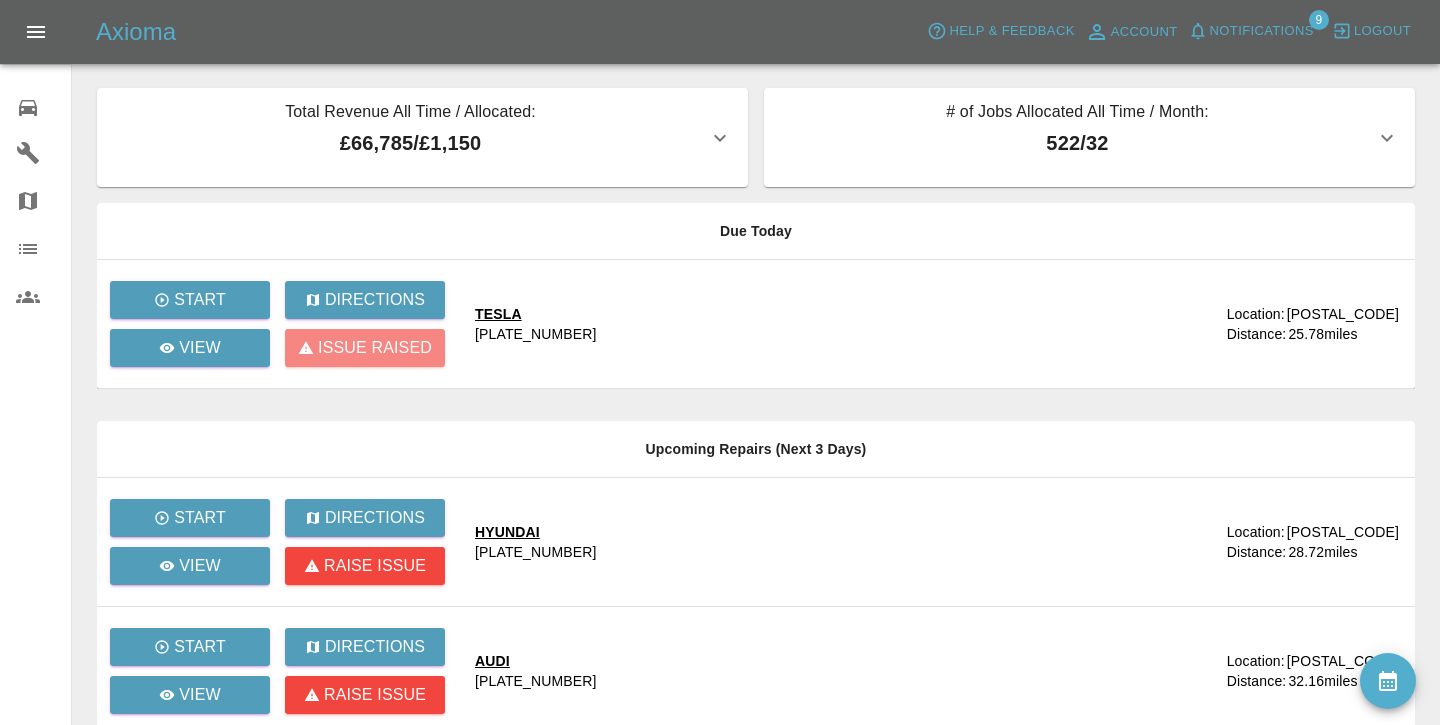 scroll, scrollTop: 0, scrollLeft: 0, axis: both 